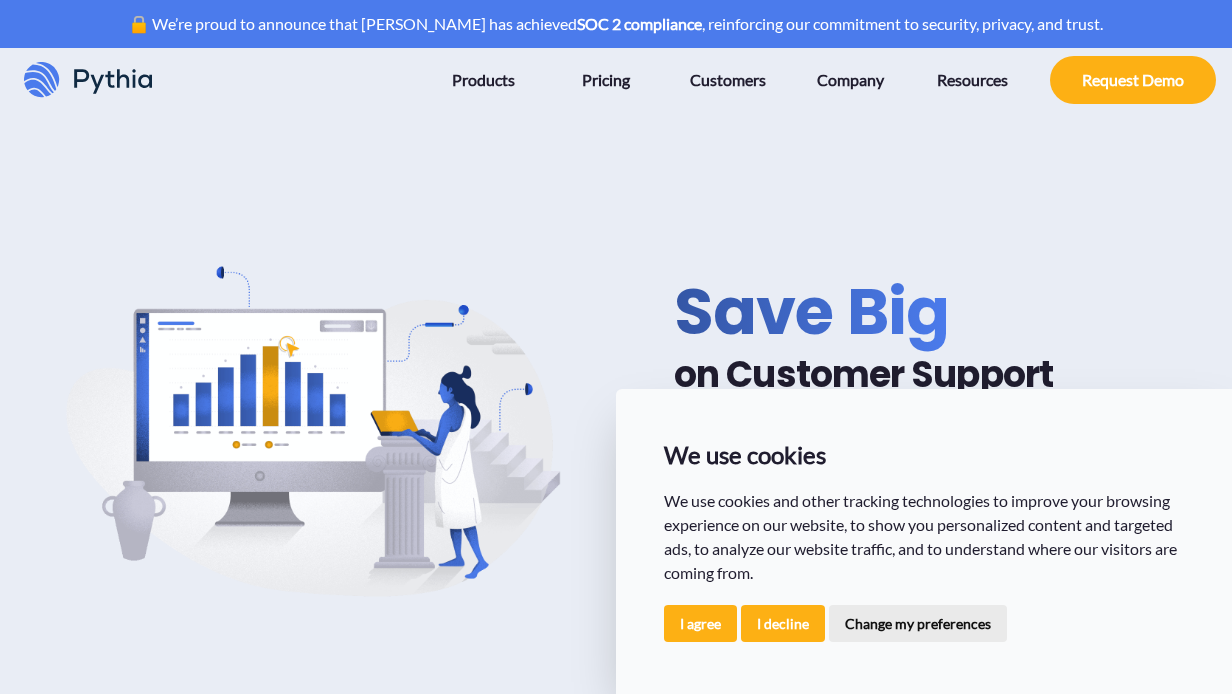 scroll, scrollTop: 0, scrollLeft: 0, axis: both 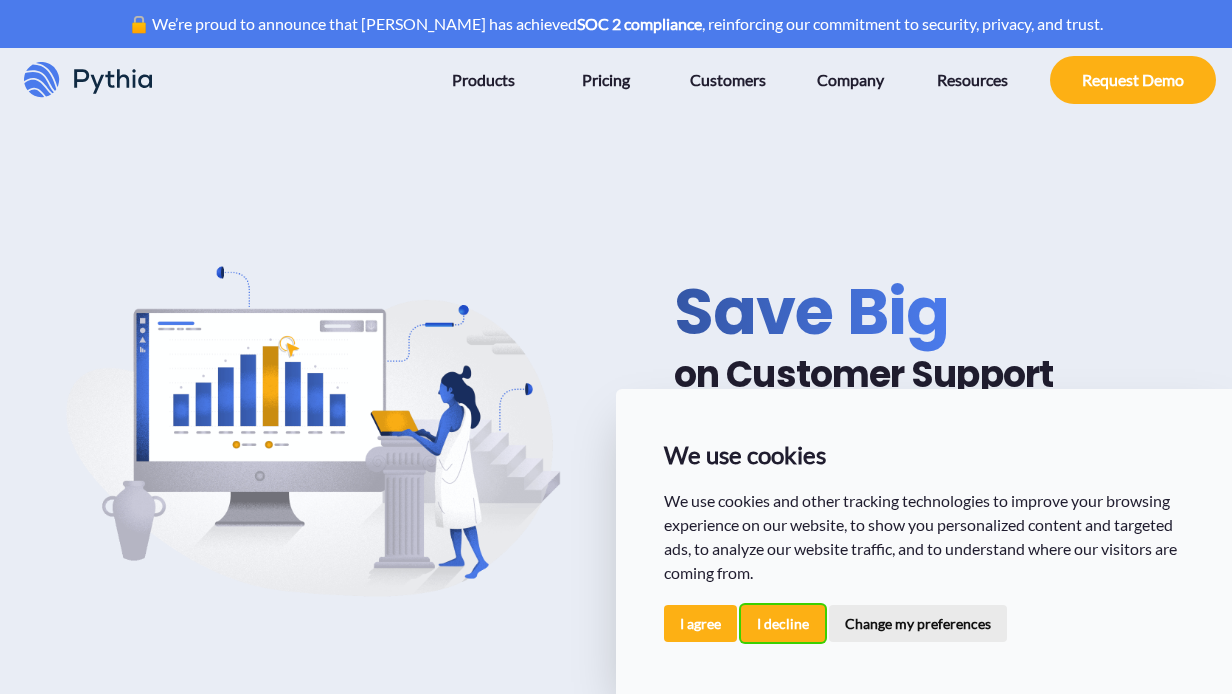 click on "I decline" at bounding box center [783, 623] 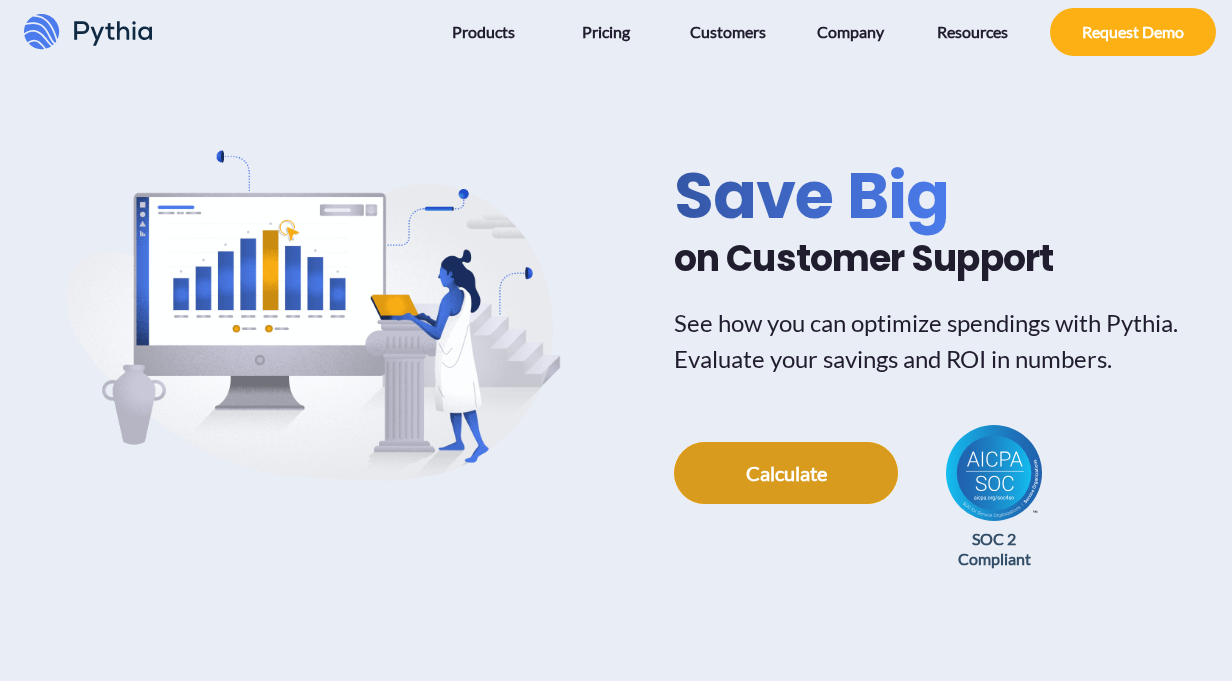 scroll, scrollTop: 145, scrollLeft: 0, axis: vertical 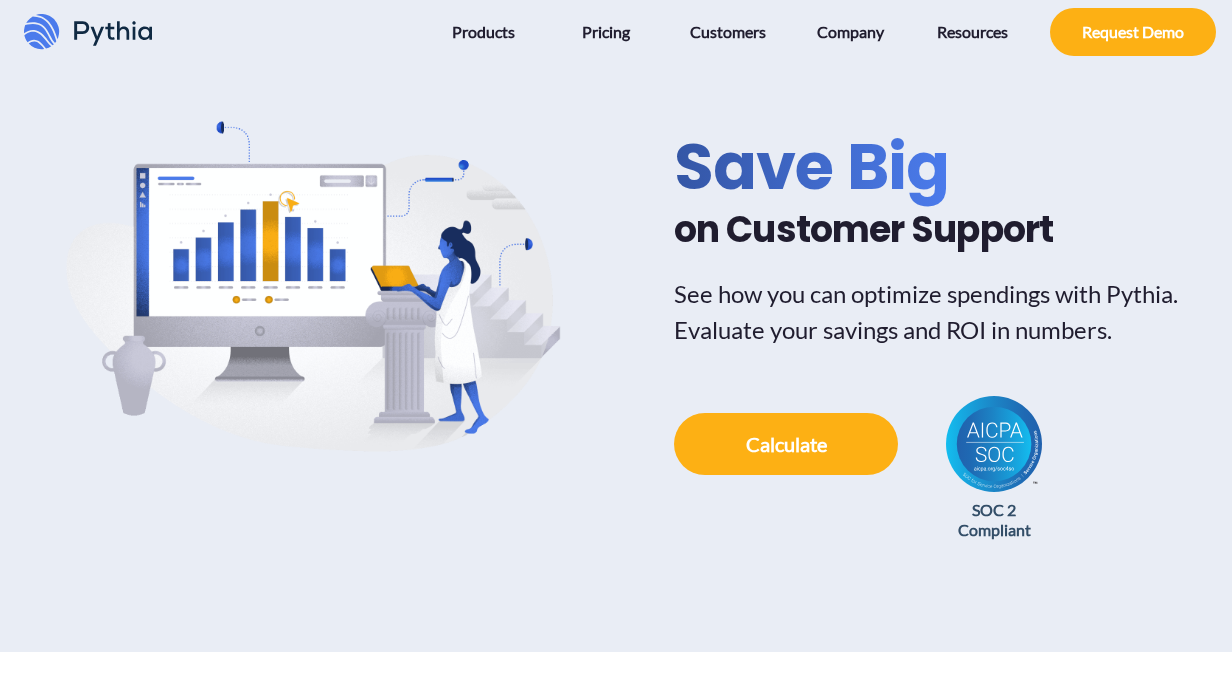 click on "SOC 2 Compliant" at bounding box center (858, 444) 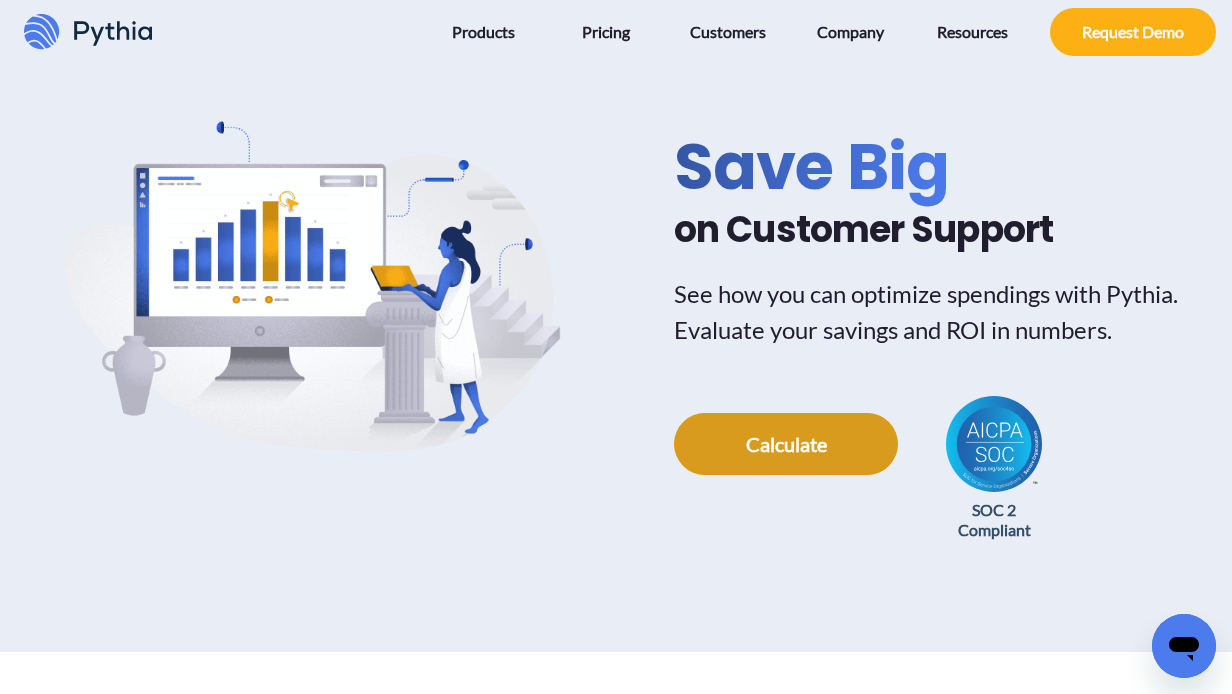 scroll, scrollTop: 0, scrollLeft: 0, axis: both 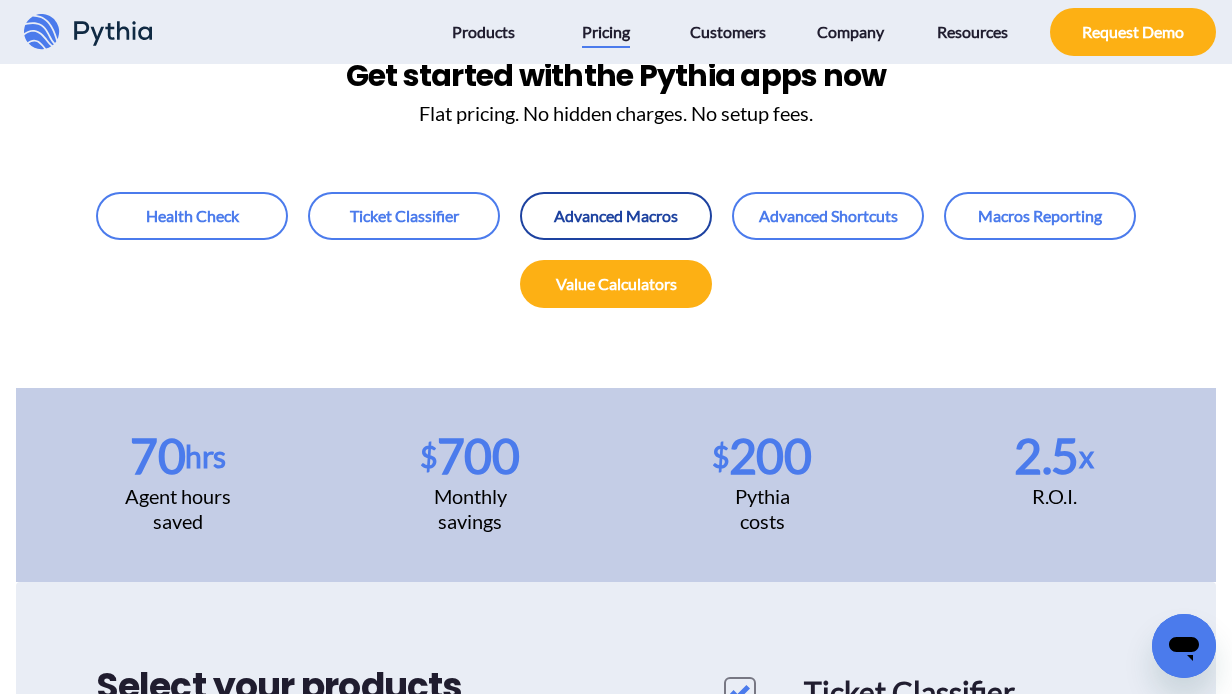 click at bounding box center (616, 216) 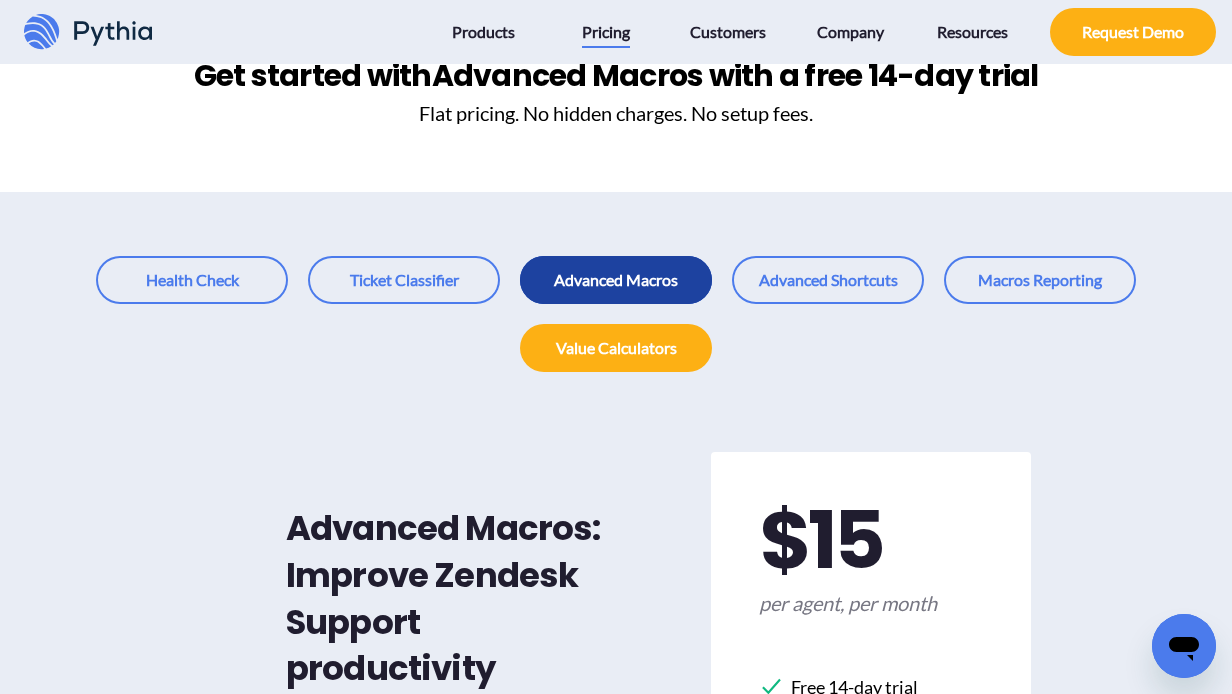 scroll, scrollTop: 0, scrollLeft: 0, axis: both 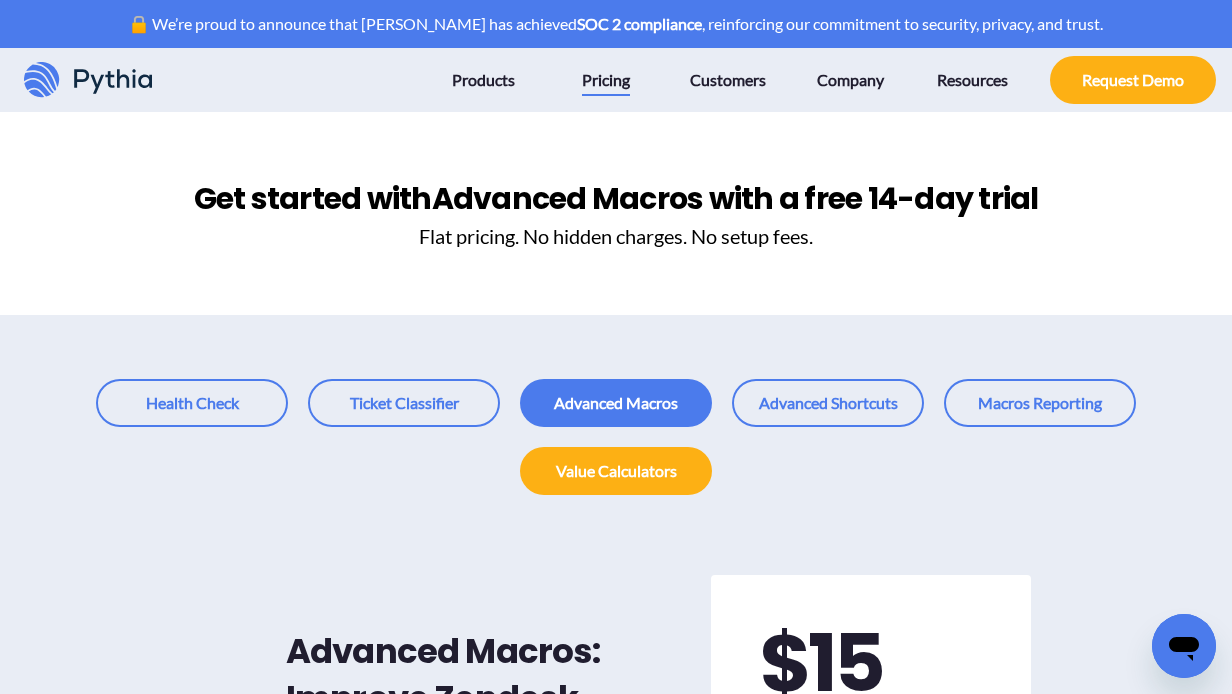 click at bounding box center [616, 405] 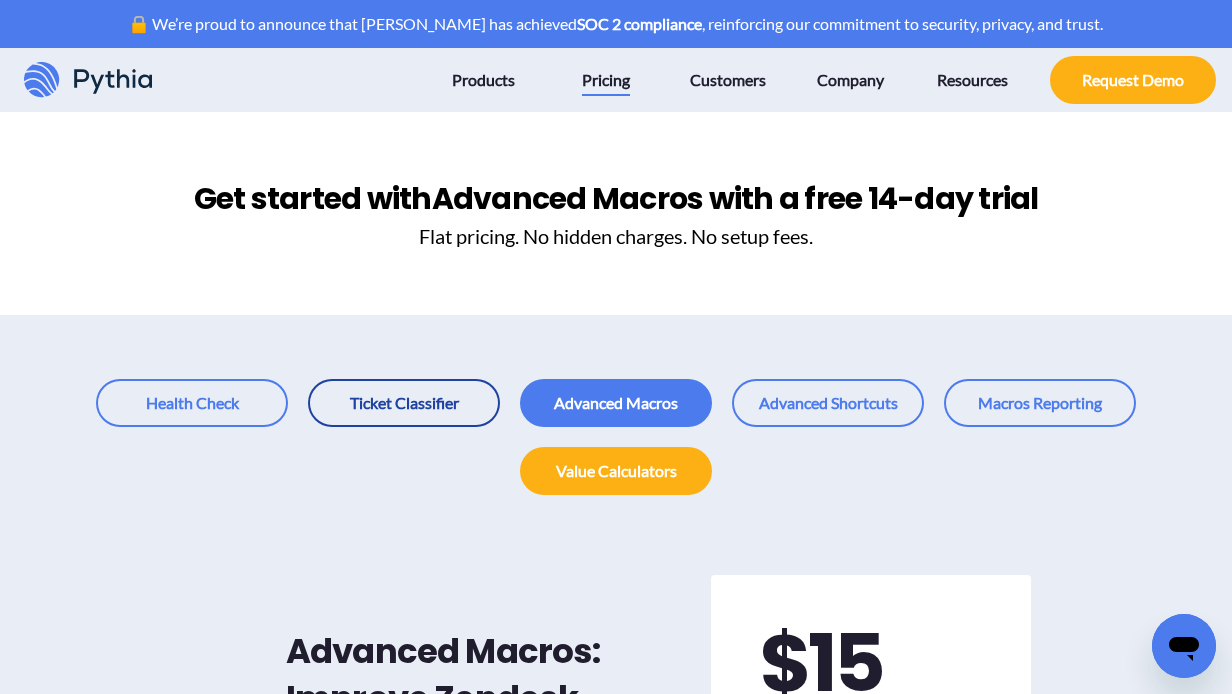 click at bounding box center [404, 403] 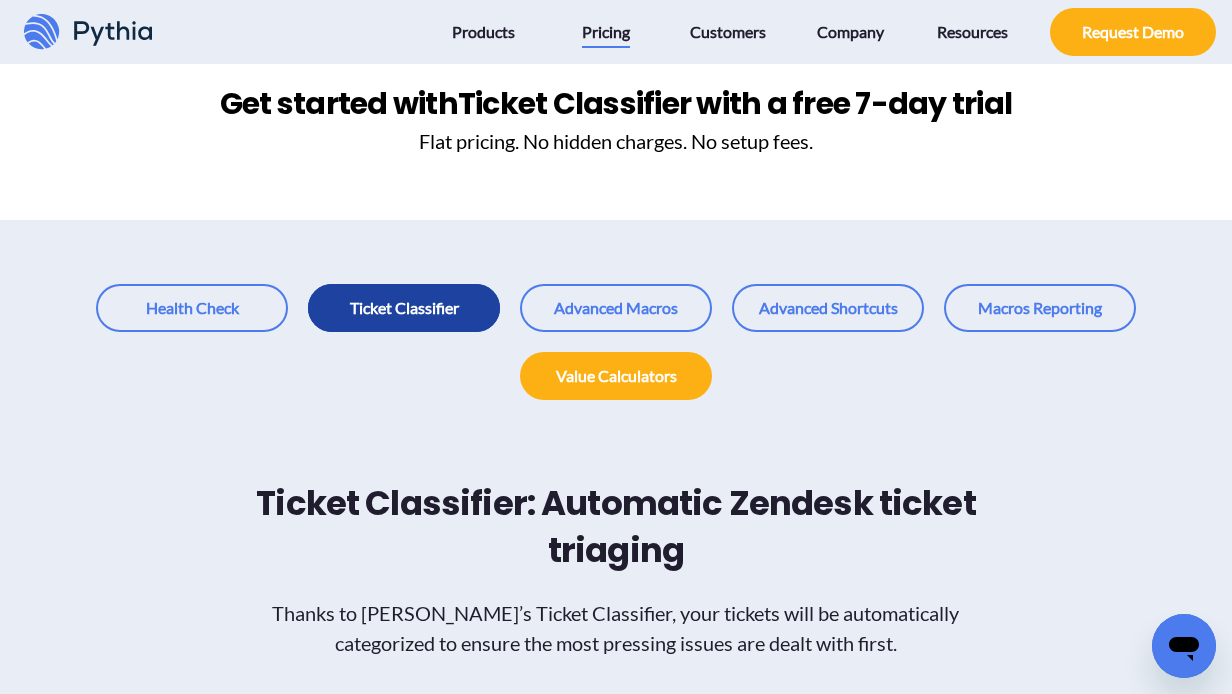 scroll, scrollTop: 98, scrollLeft: 0, axis: vertical 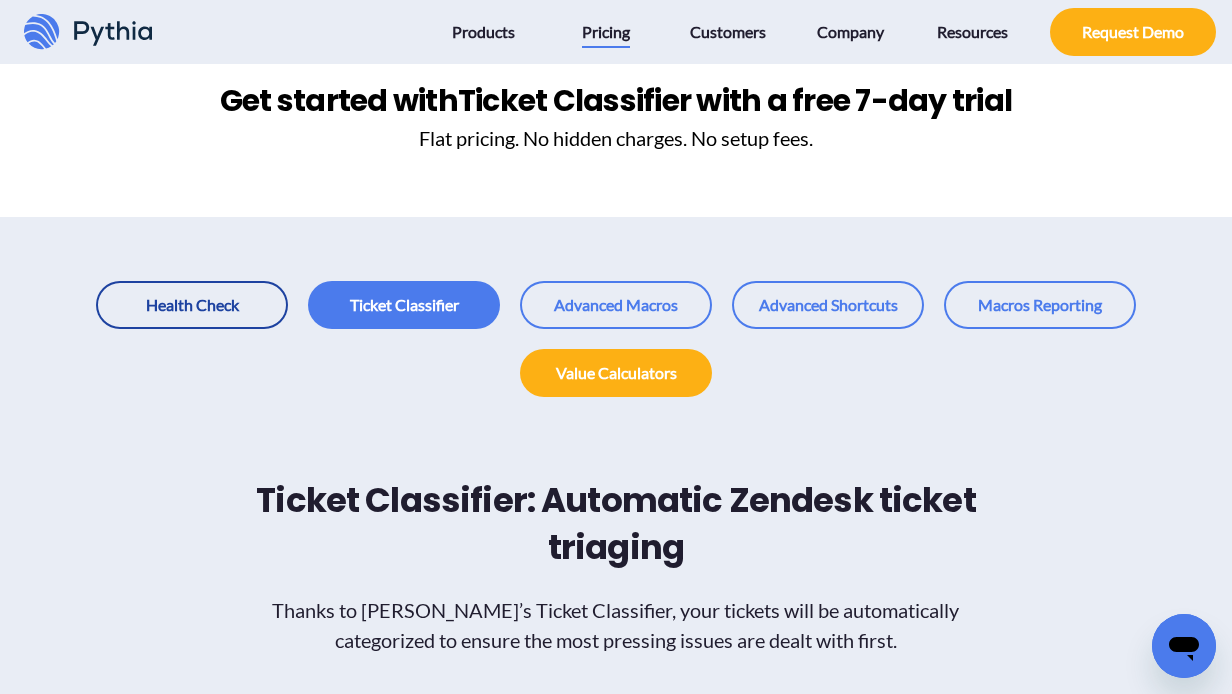 click at bounding box center [192, 305] 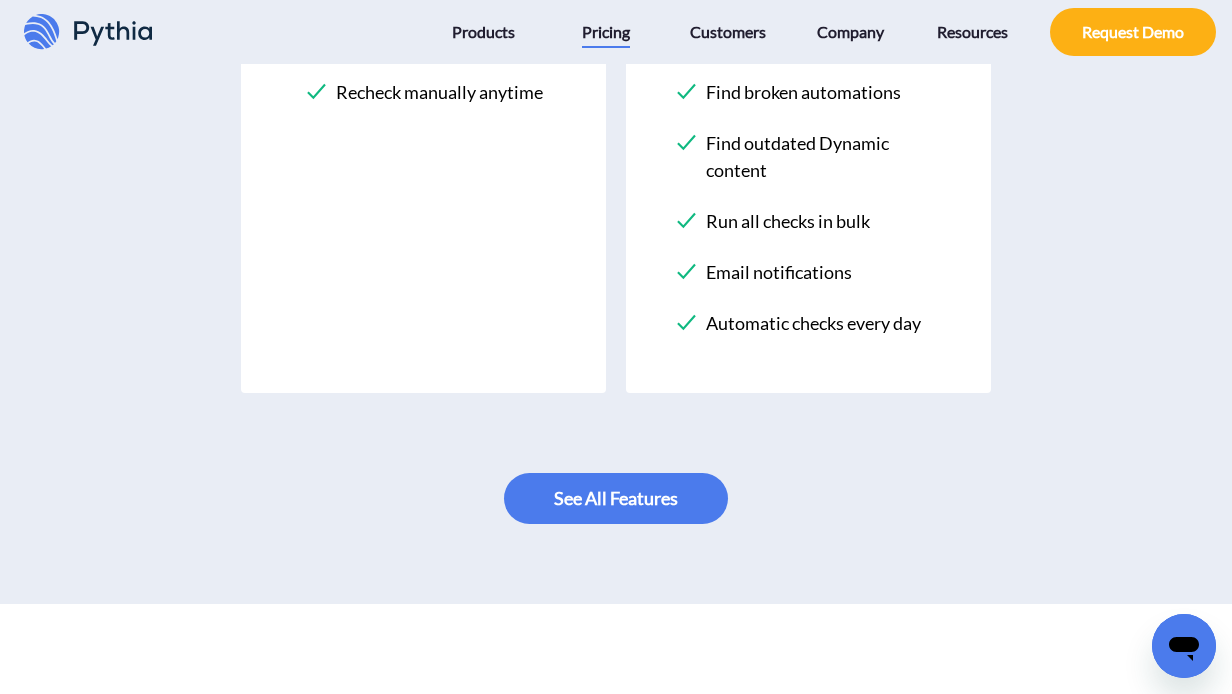 scroll, scrollTop: 1200, scrollLeft: 0, axis: vertical 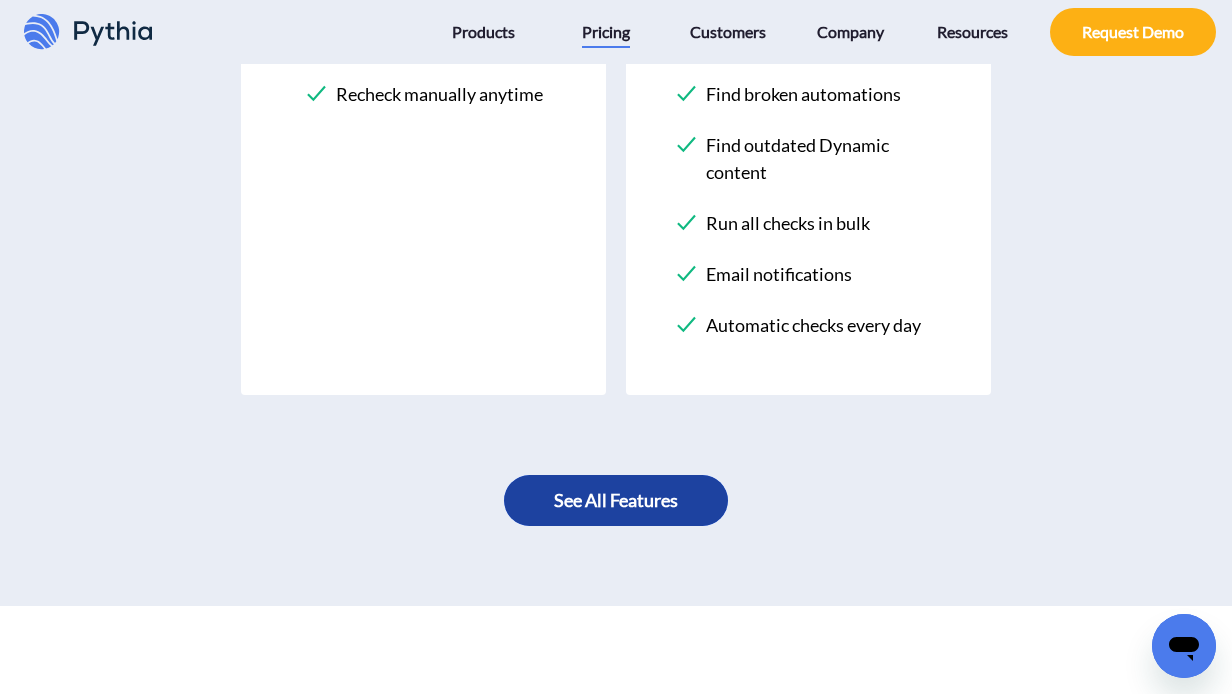 click at bounding box center (616, 500) 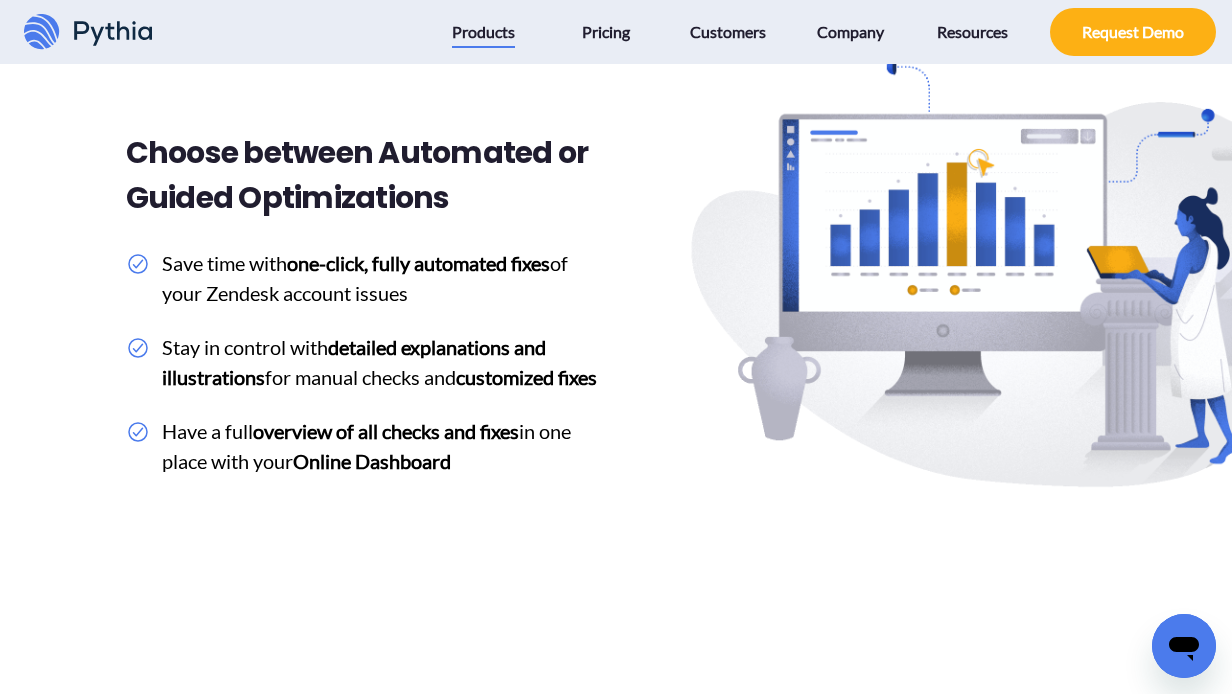 scroll, scrollTop: 2705, scrollLeft: 0, axis: vertical 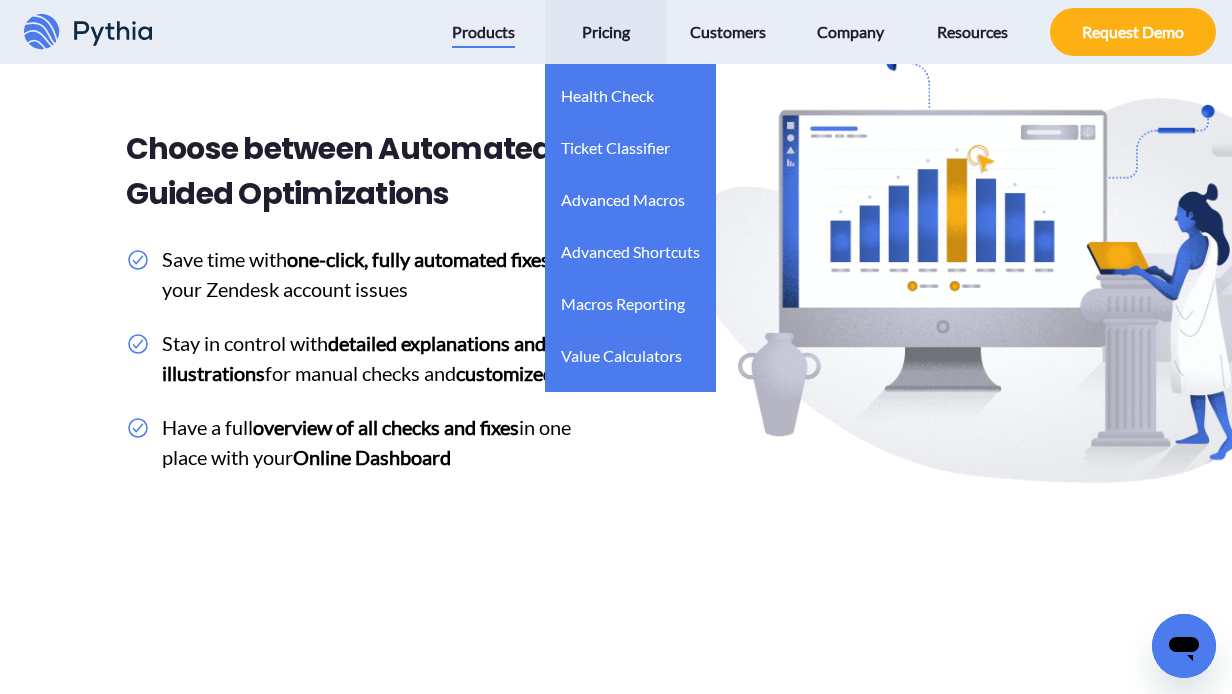 click on "Pricing" at bounding box center [606, 32] 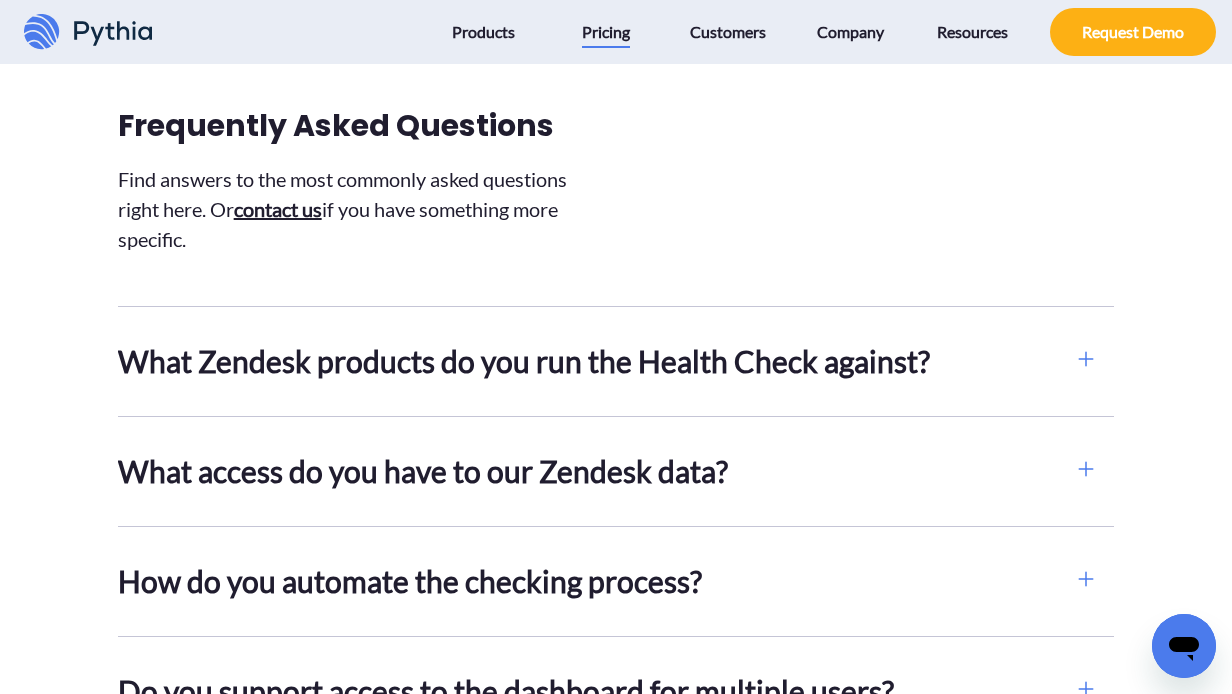 scroll, scrollTop: 1833, scrollLeft: 0, axis: vertical 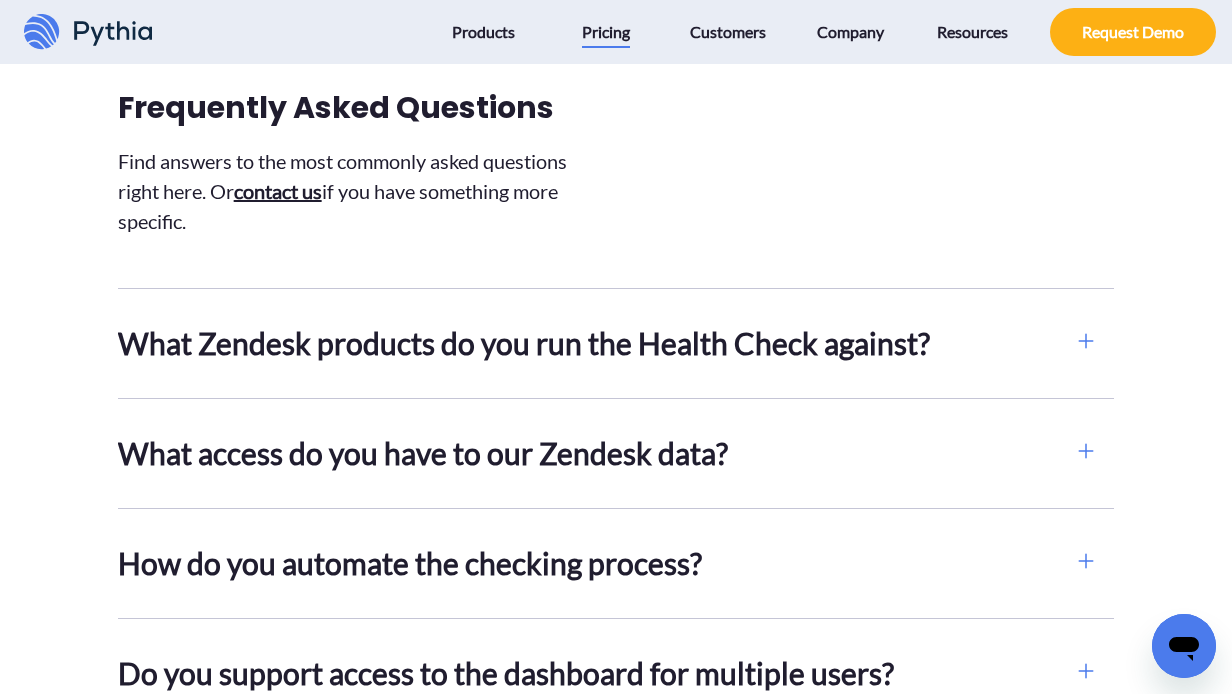 click on "What Zendesk products do you run the Health Check against?" at bounding box center (588, 343) 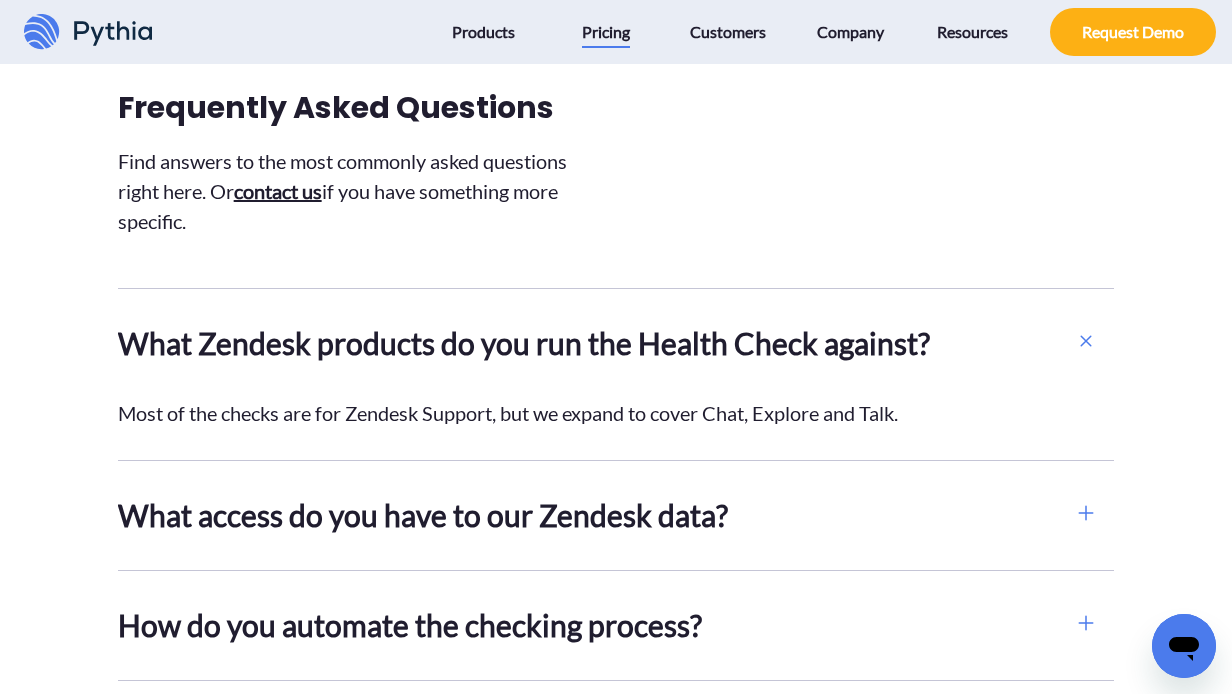 click on "What access do you have to our Zendesk data?" at bounding box center (588, 515) 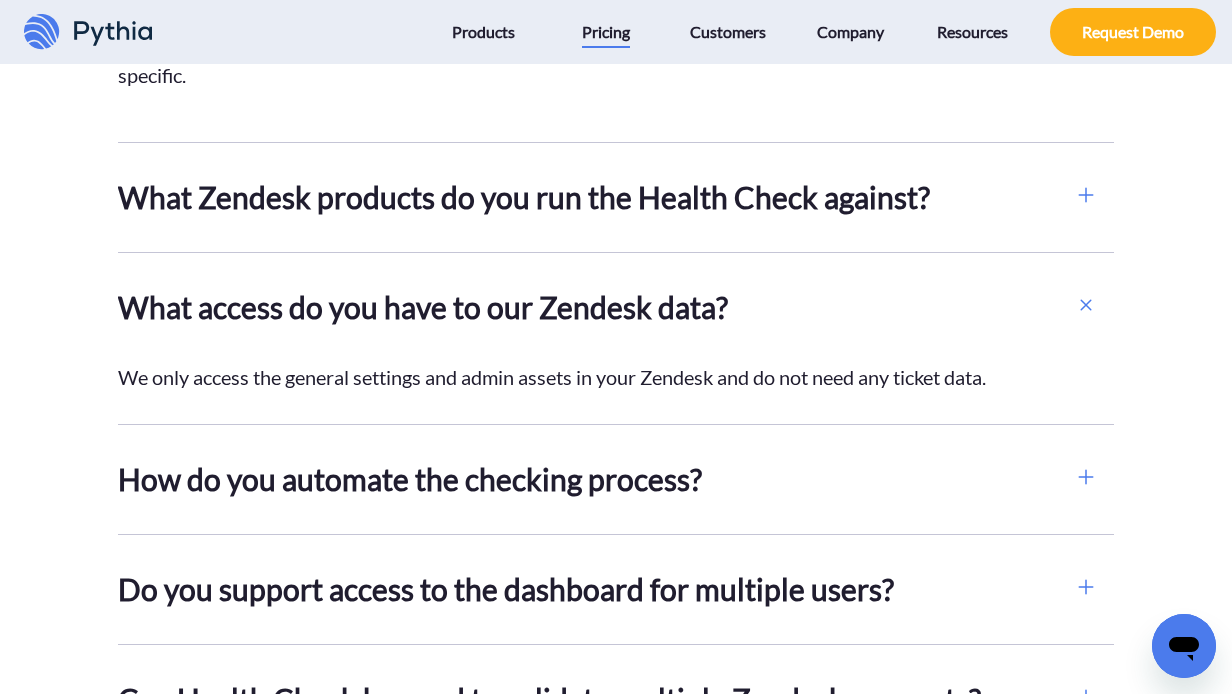 scroll, scrollTop: 1988, scrollLeft: 0, axis: vertical 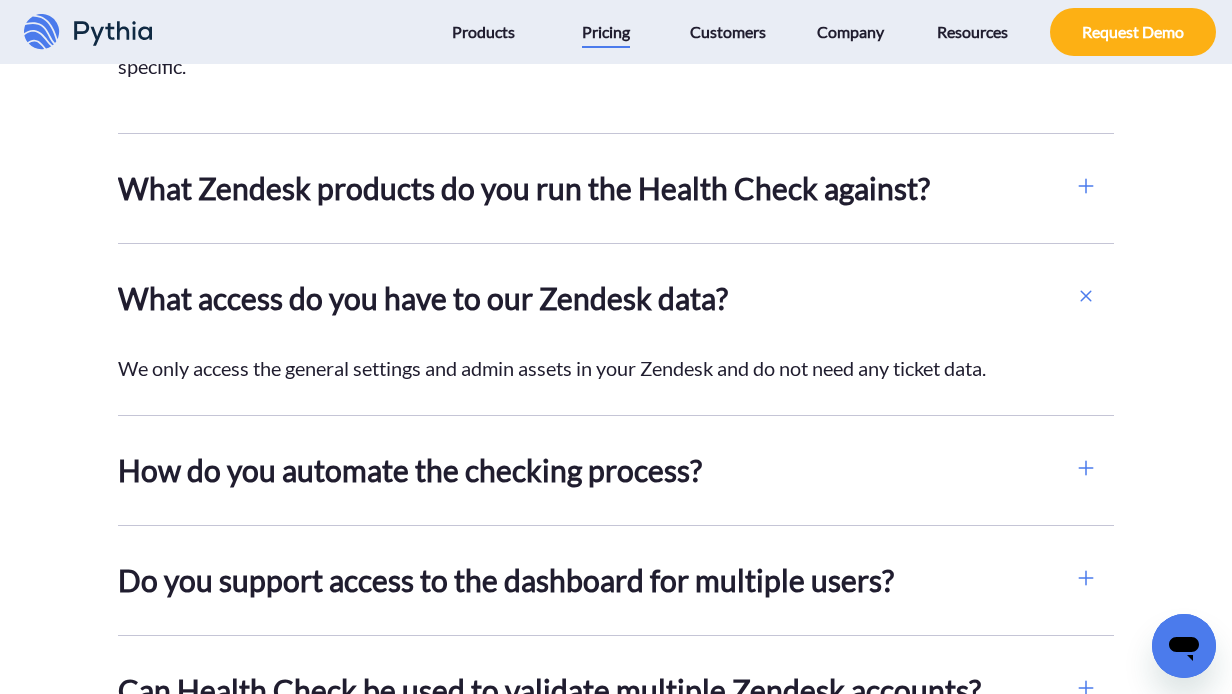 click on "How do you automate the checking process?" at bounding box center (588, 470) 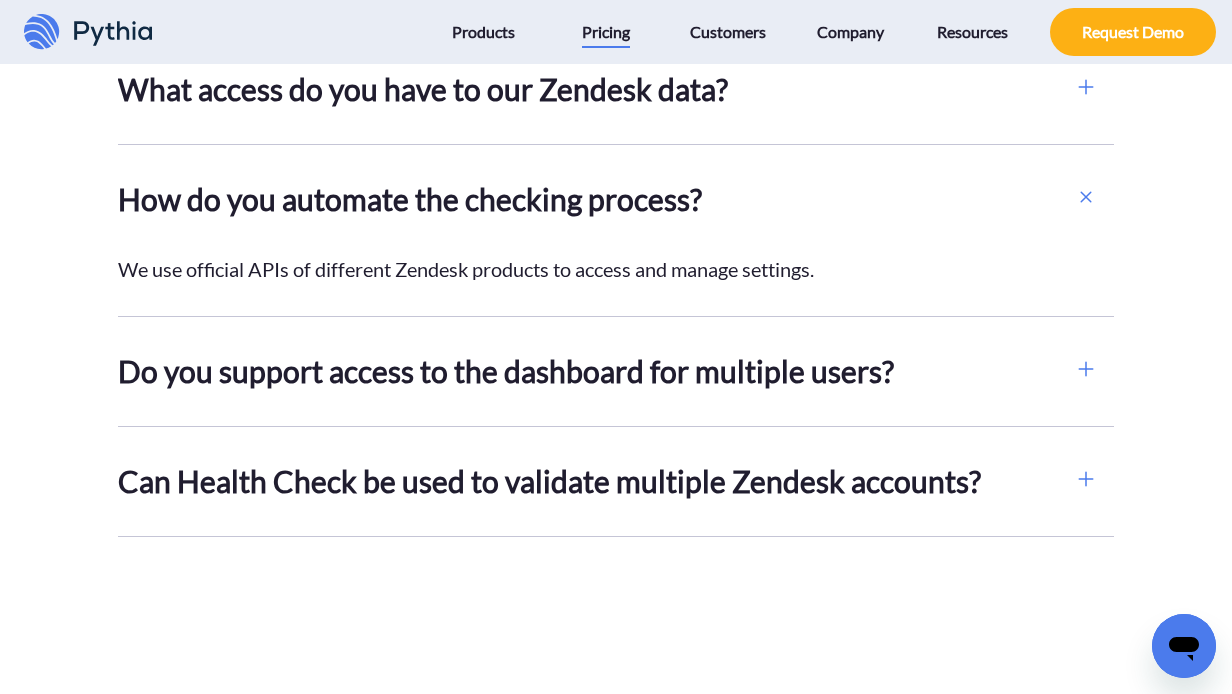 scroll, scrollTop: 2202, scrollLeft: 0, axis: vertical 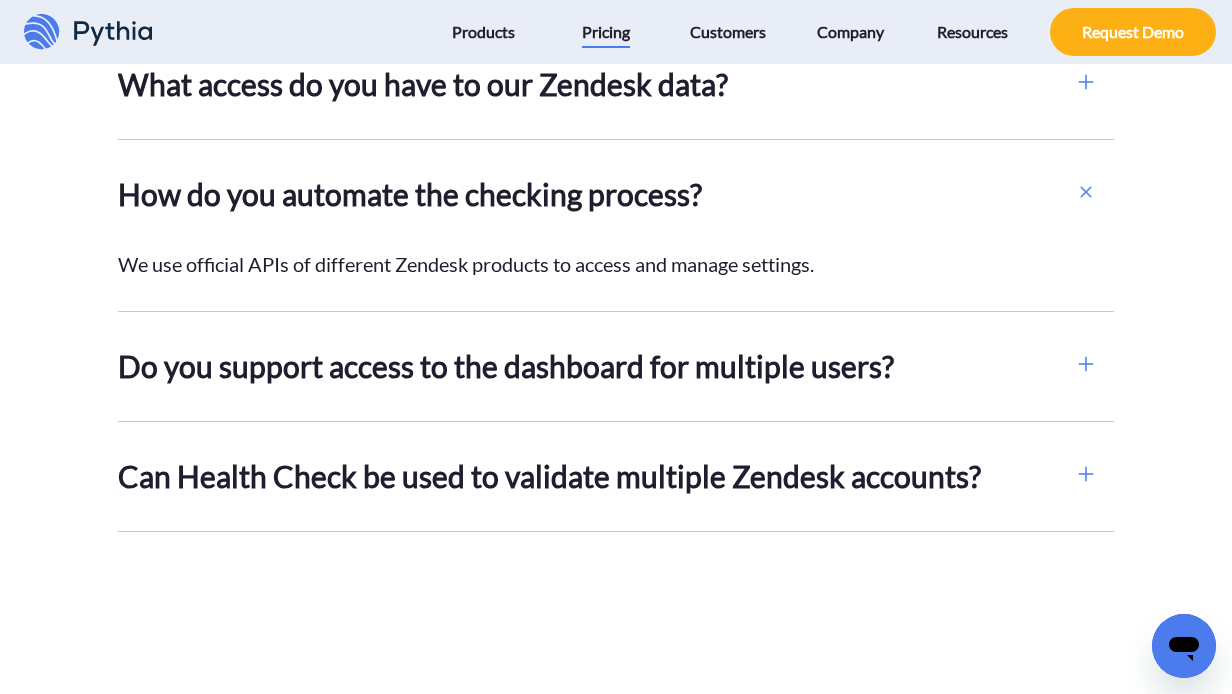 click on "Do you support access to the dashboard for multiple users?" at bounding box center [588, 366] 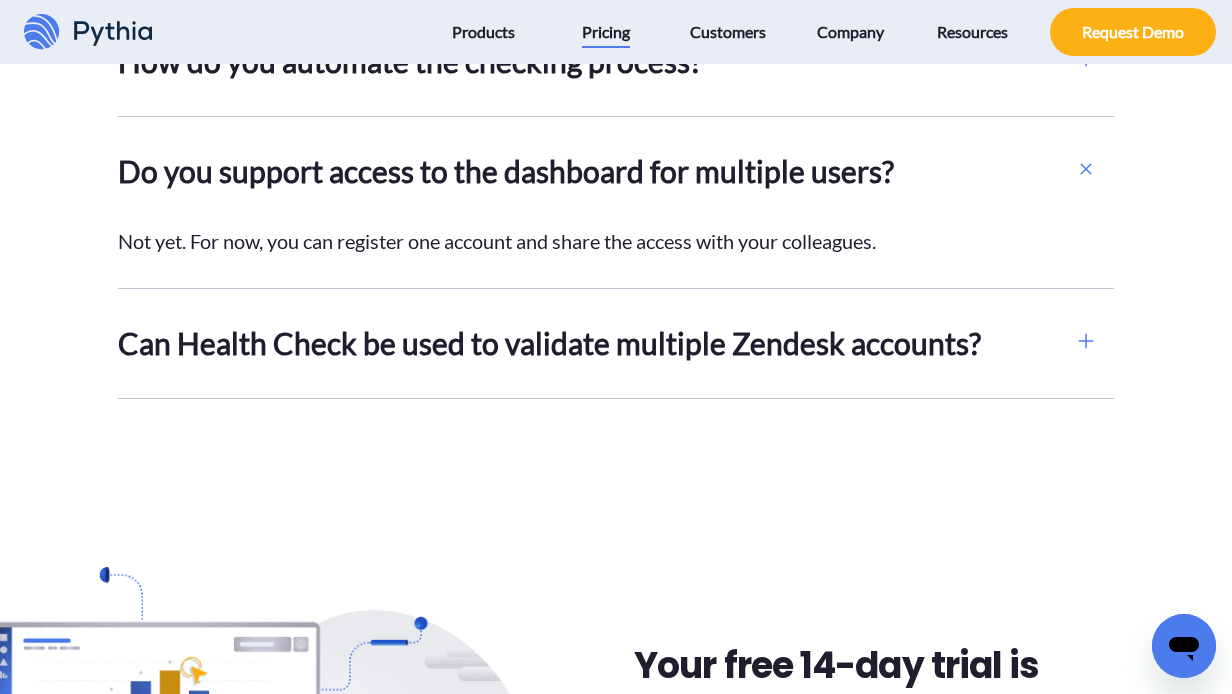 scroll, scrollTop: 2364, scrollLeft: 0, axis: vertical 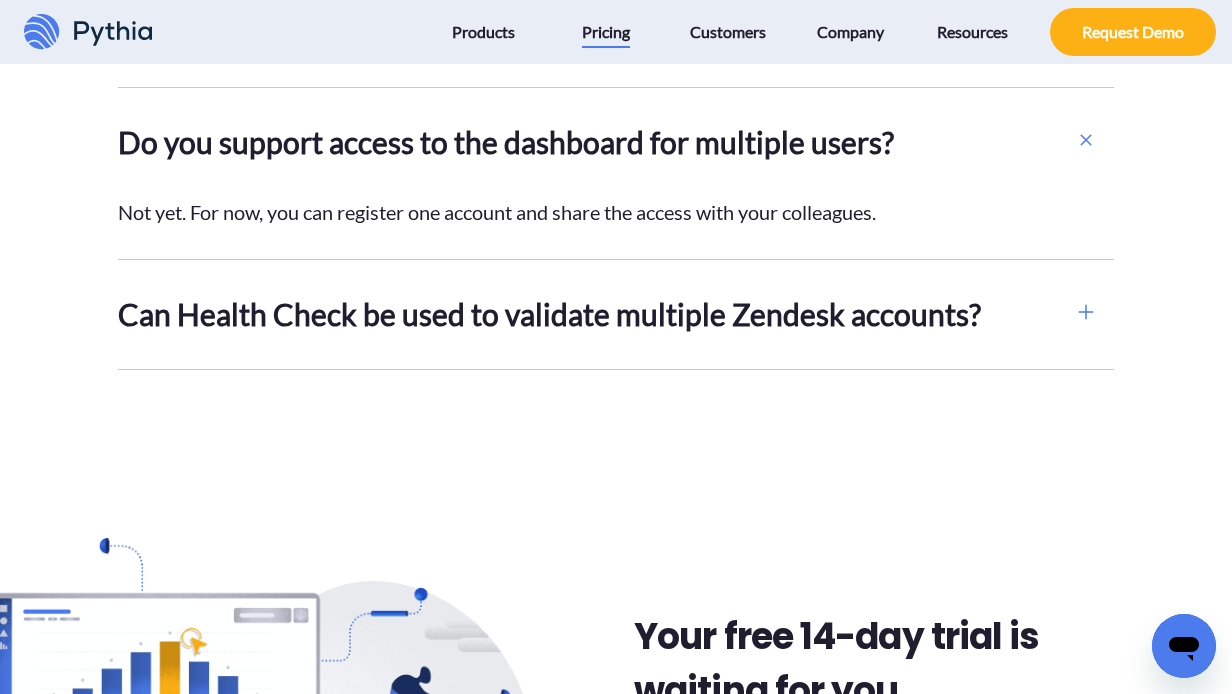 click on "Can Health Check be used to validate multiple Zendesk accounts?" at bounding box center [588, 314] 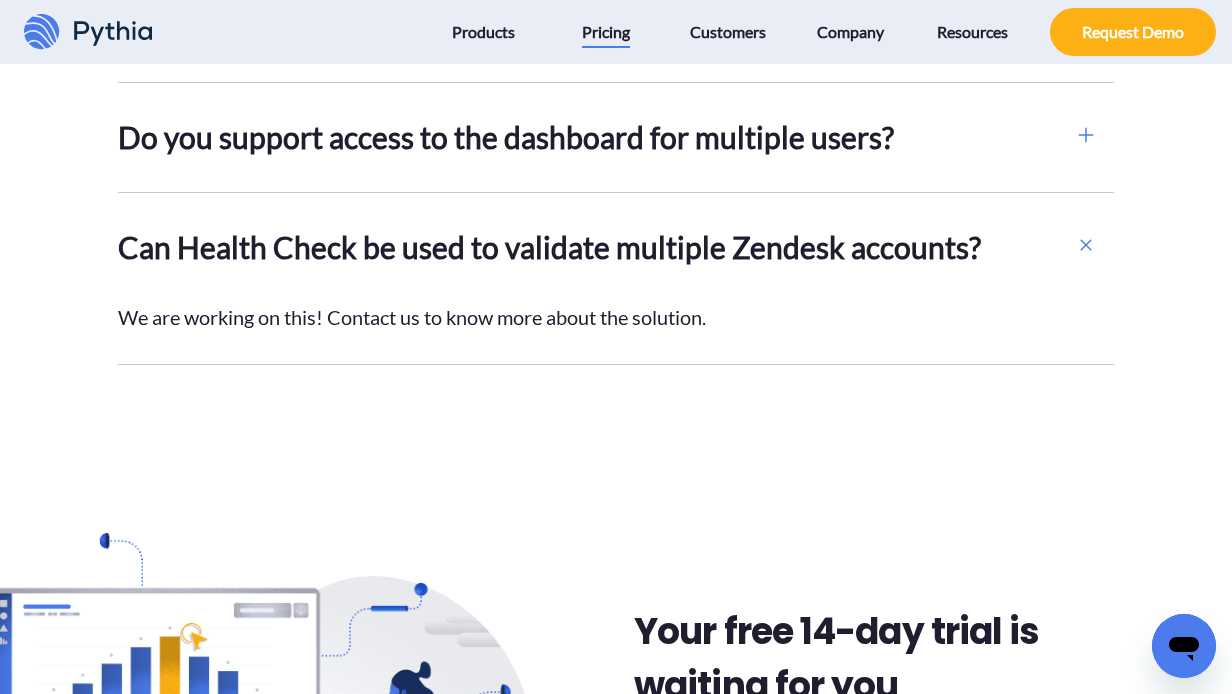 scroll, scrollTop: 2373, scrollLeft: 0, axis: vertical 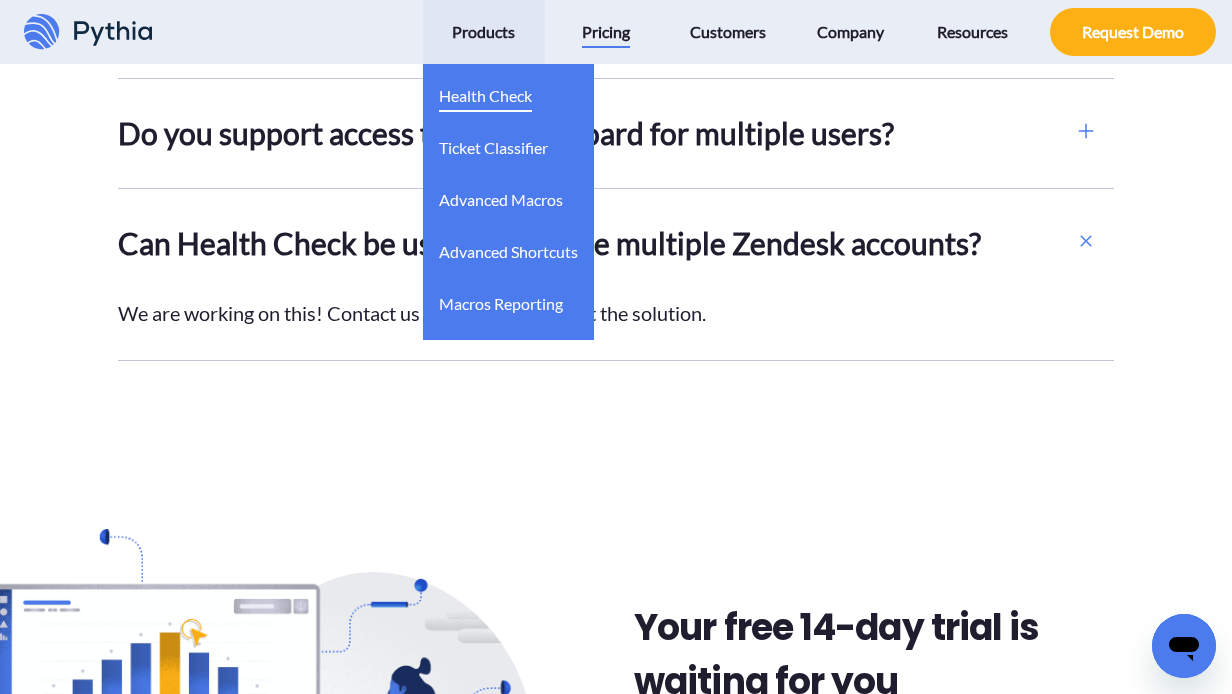 click on "Health Check" at bounding box center (485, 96) 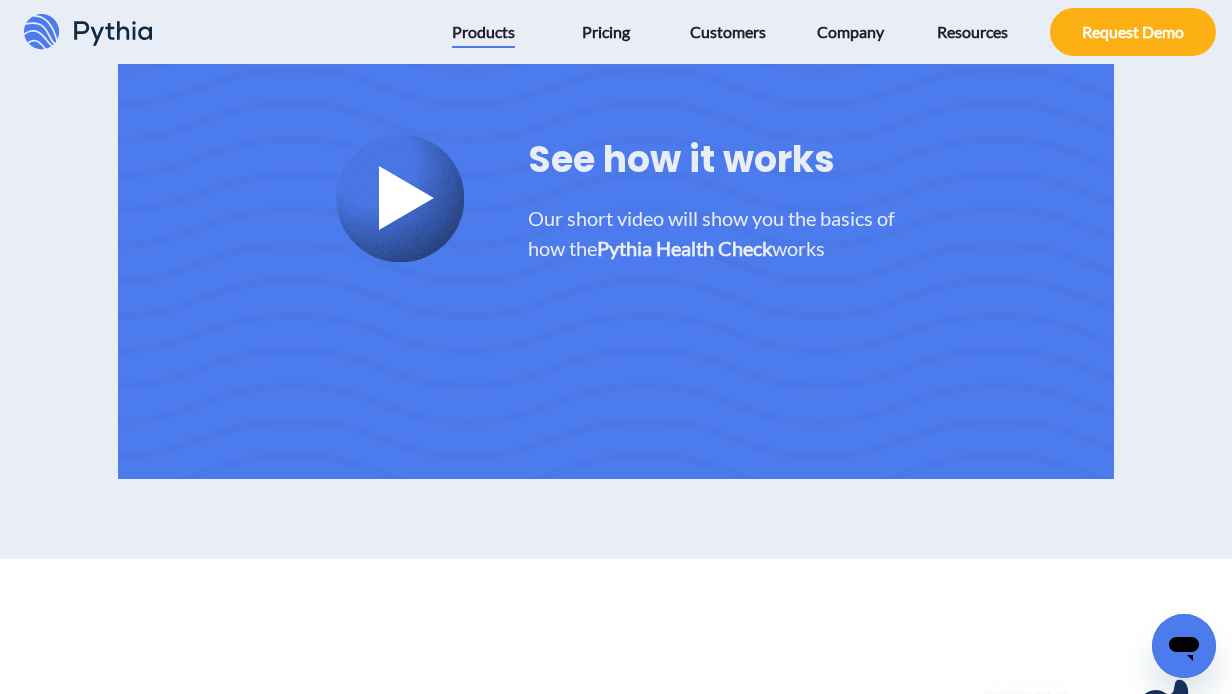 scroll, scrollTop: 4630, scrollLeft: 0, axis: vertical 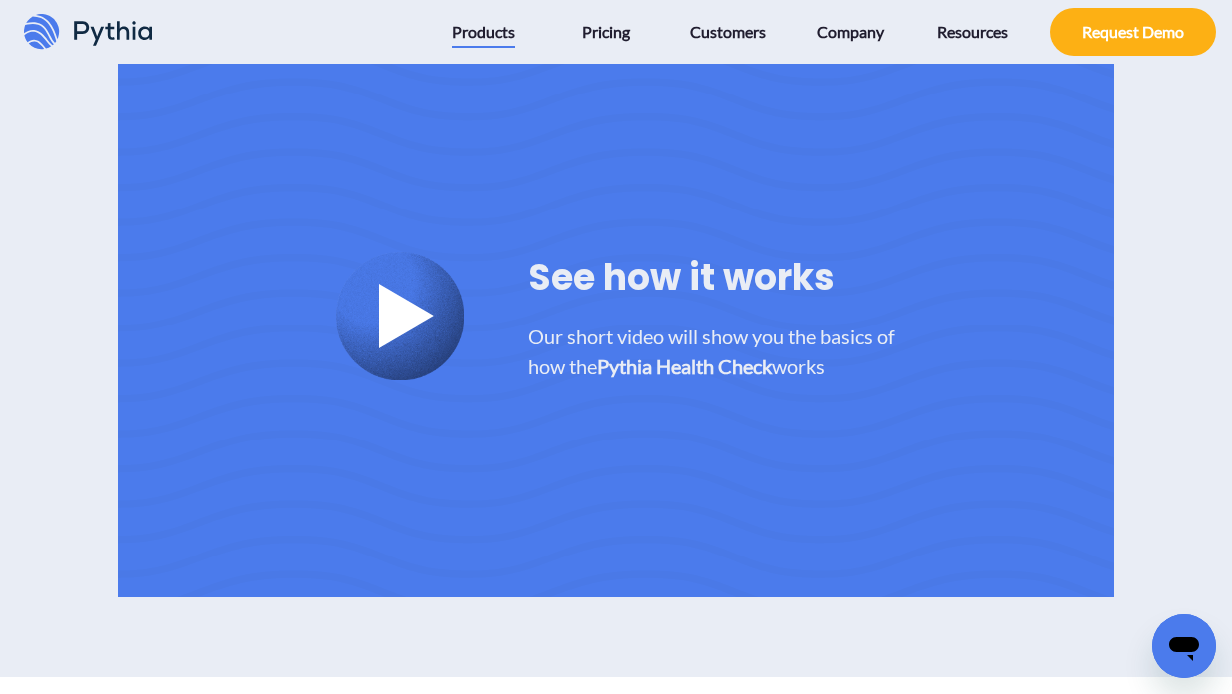 click at bounding box center [400, 316] 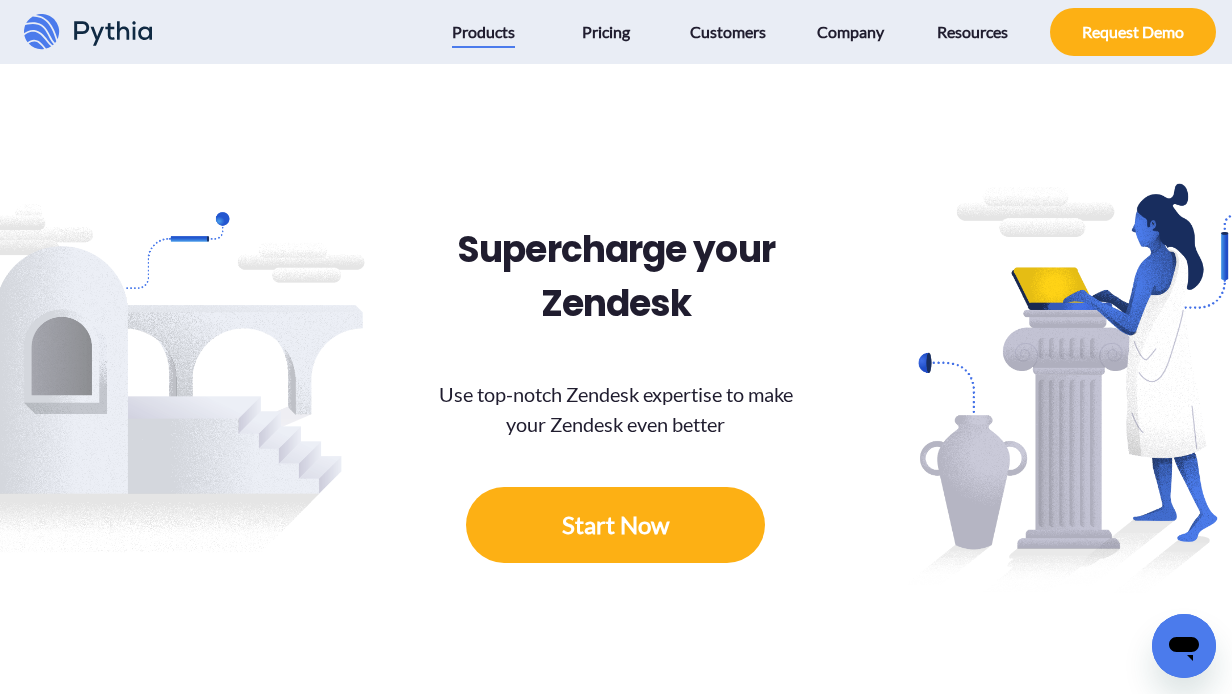 scroll, scrollTop: 5247, scrollLeft: 0, axis: vertical 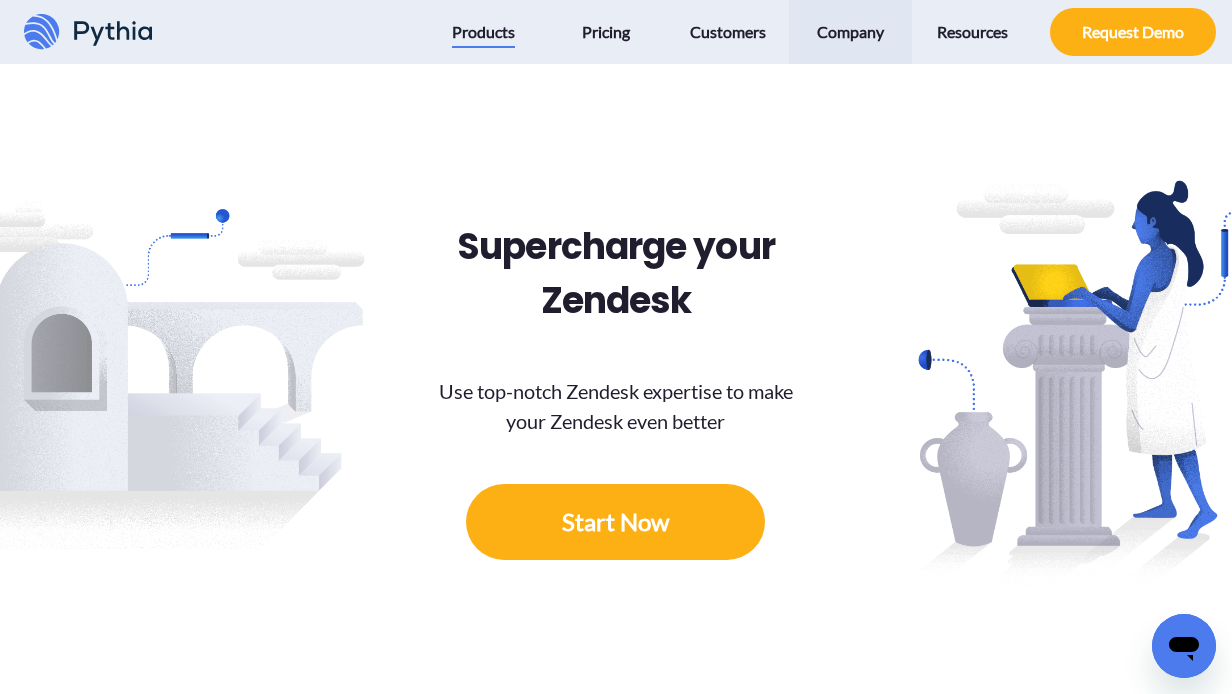 click on "Company" at bounding box center [850, 32] 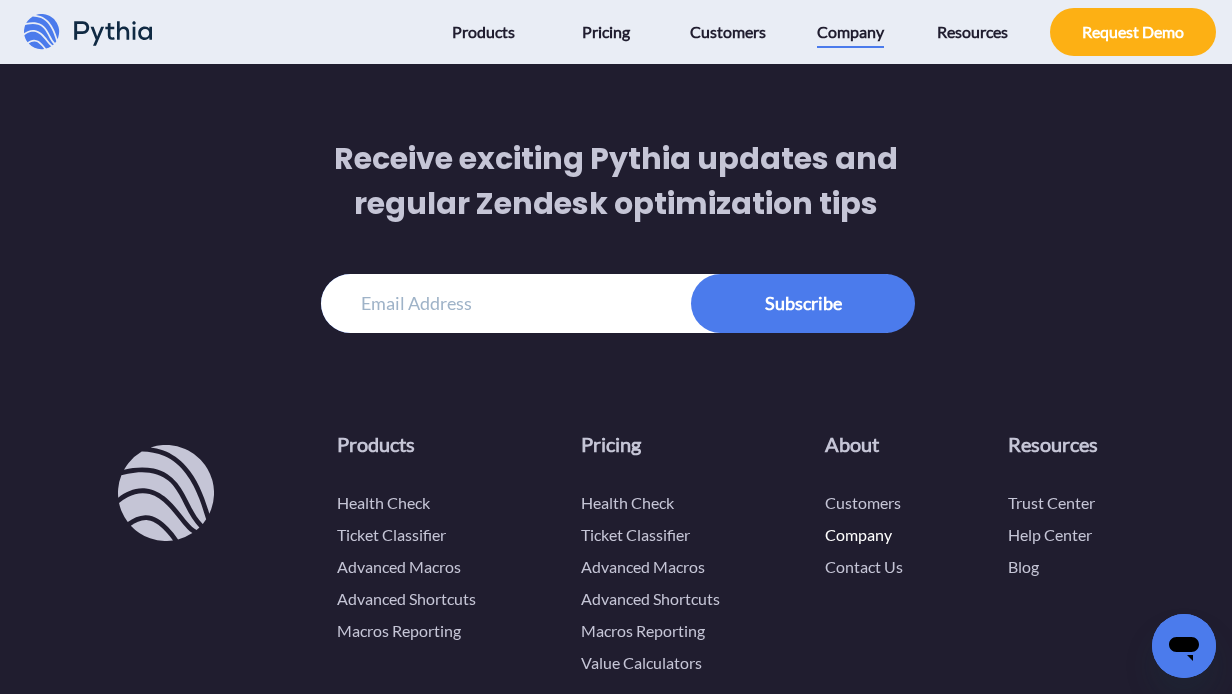 scroll, scrollTop: 4067, scrollLeft: 0, axis: vertical 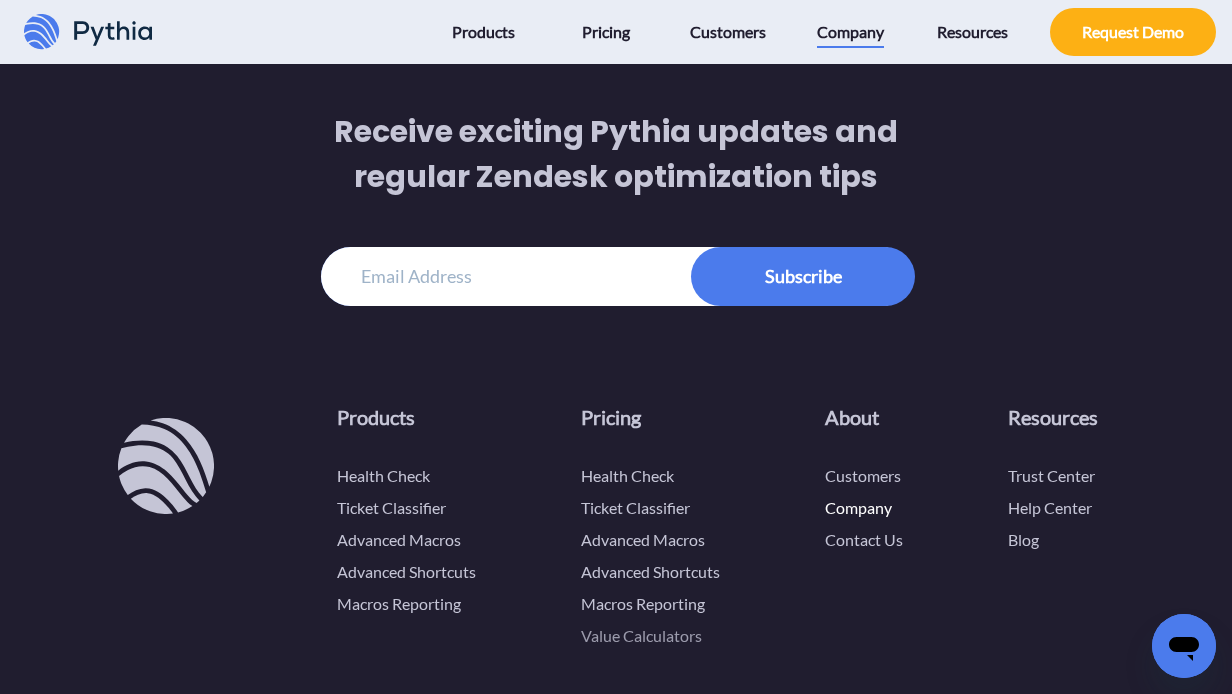 click on "Value Calculators" at bounding box center [641, 635] 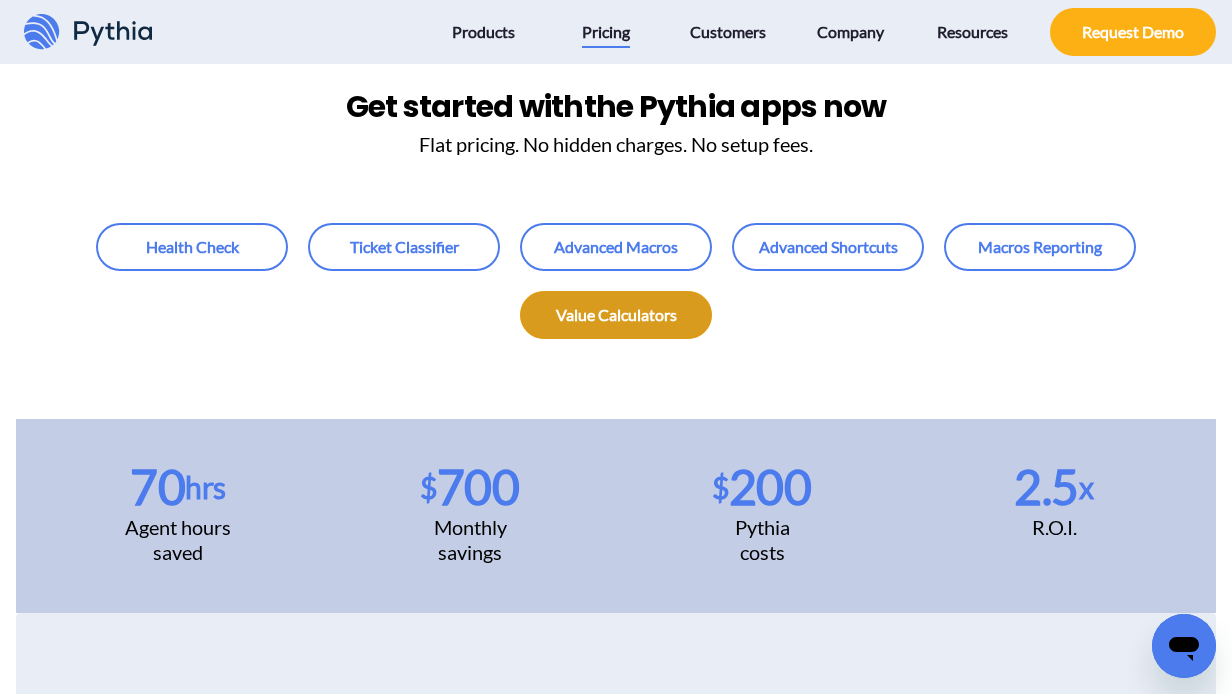 scroll, scrollTop: 111, scrollLeft: 0, axis: vertical 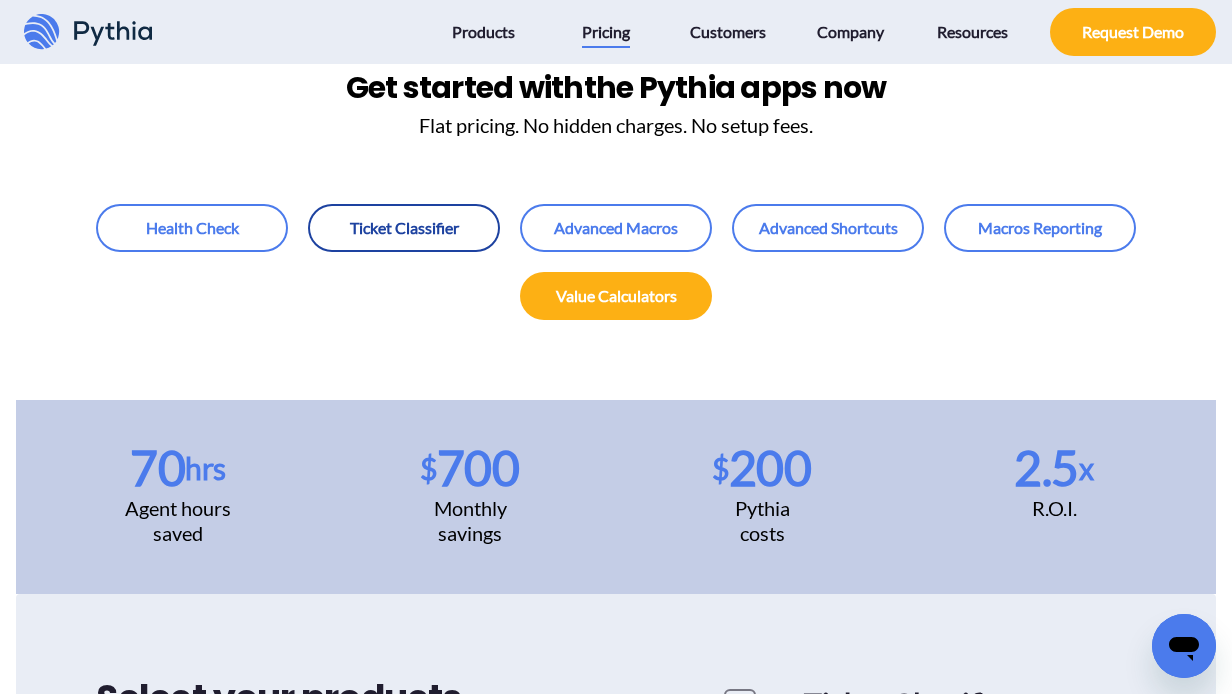 click at bounding box center [404, 228] 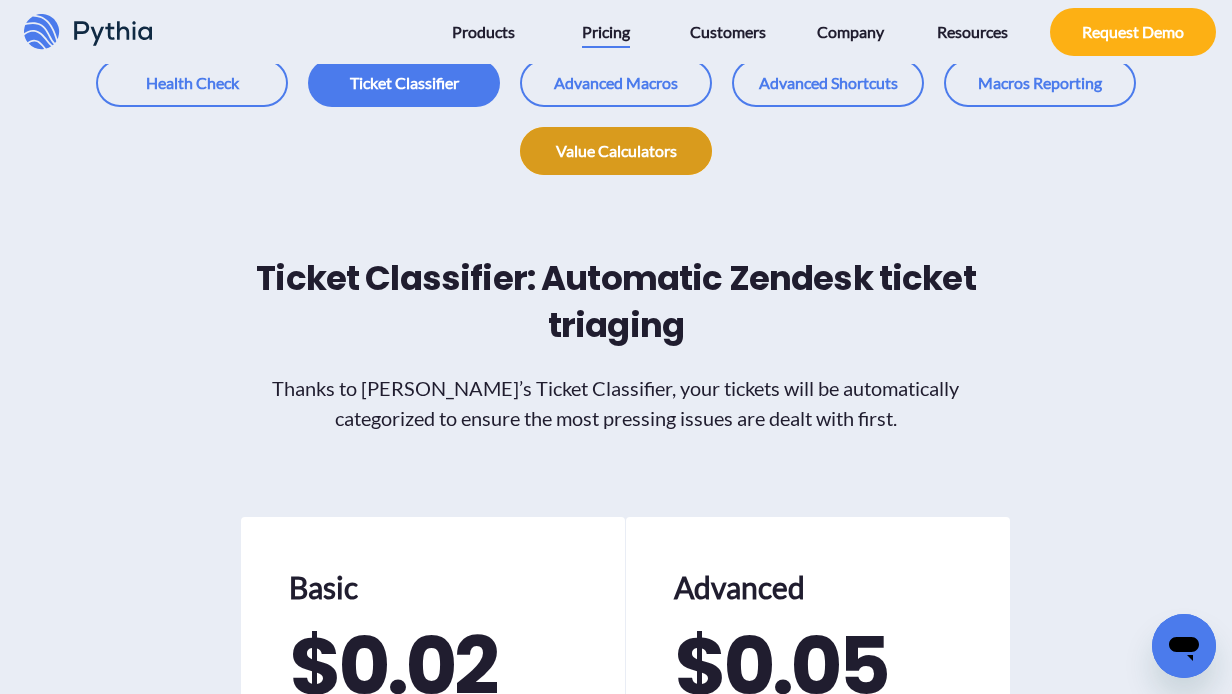 scroll, scrollTop: 319, scrollLeft: 0, axis: vertical 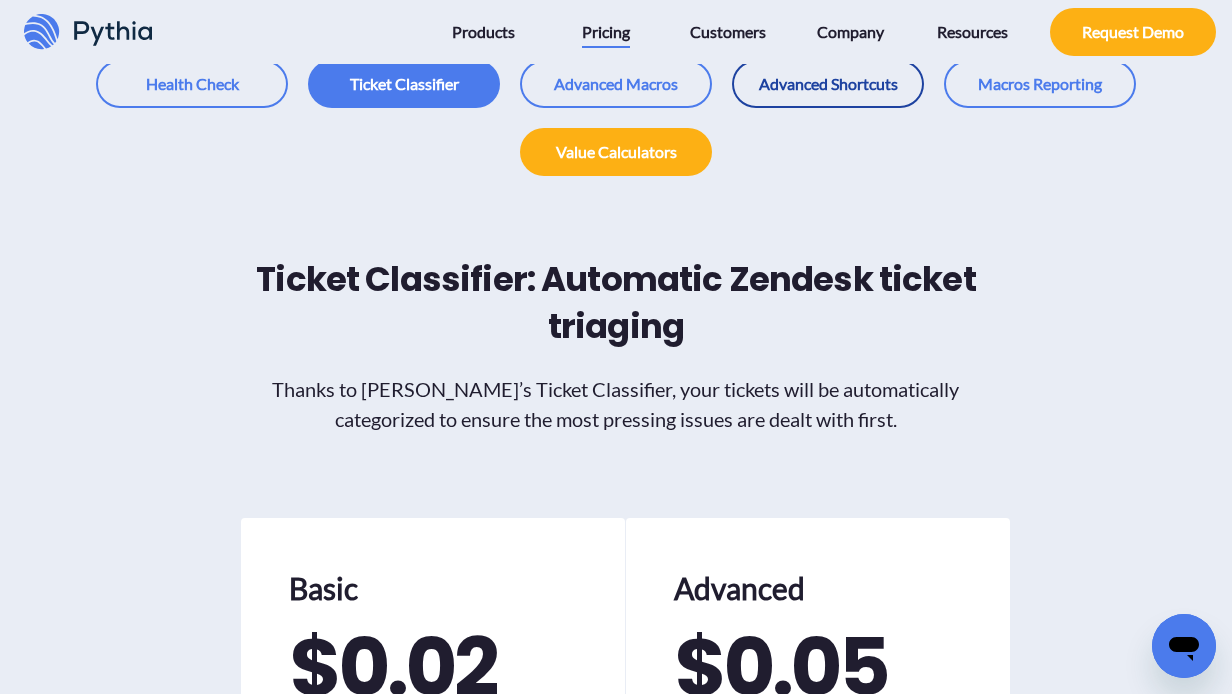 click at bounding box center [828, 84] 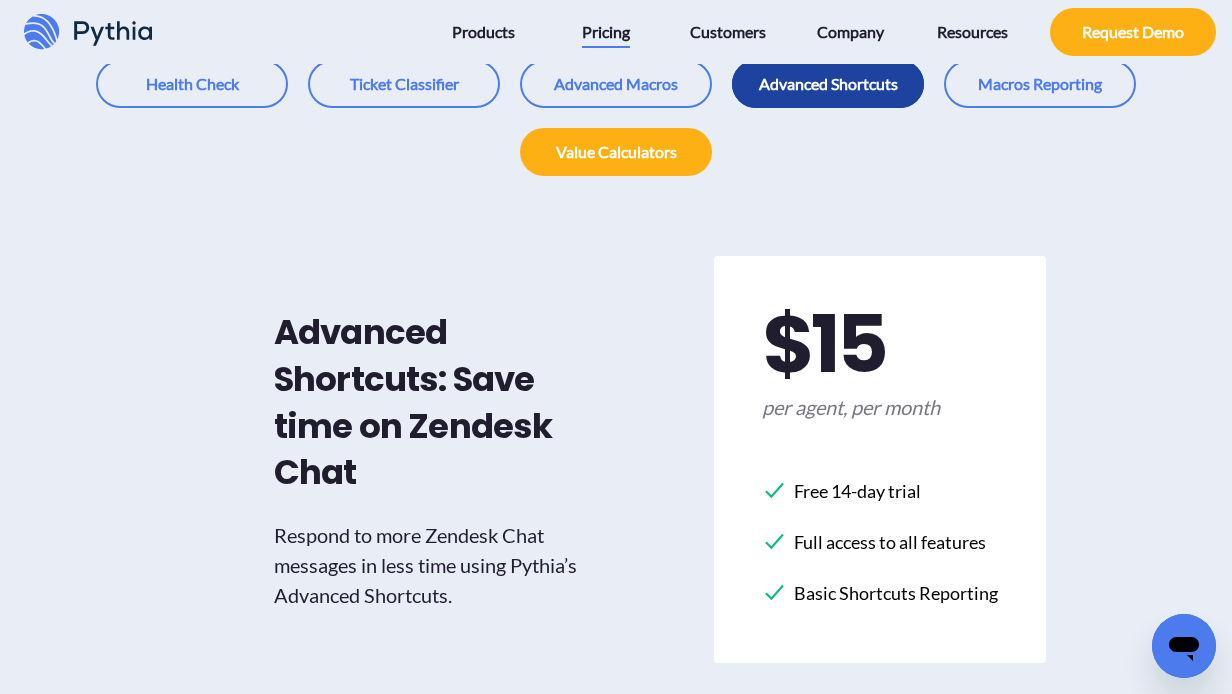 scroll, scrollTop: 0, scrollLeft: 0, axis: both 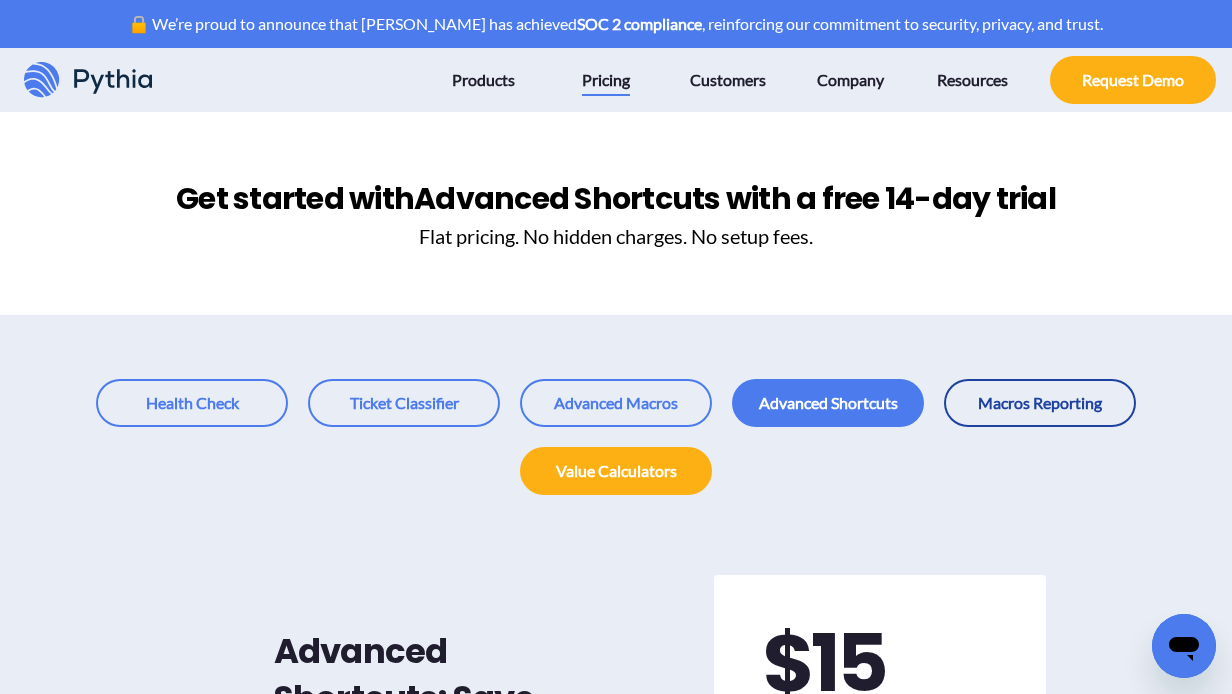 click at bounding box center (1040, 403) 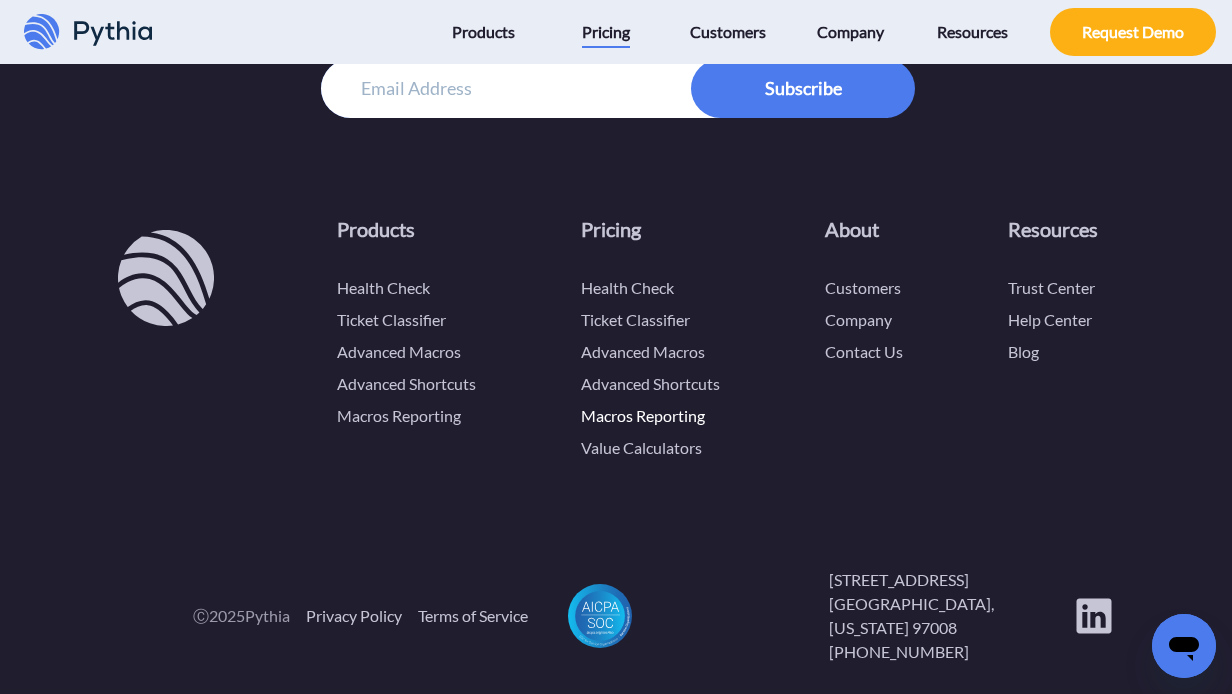 scroll, scrollTop: 3950, scrollLeft: 0, axis: vertical 